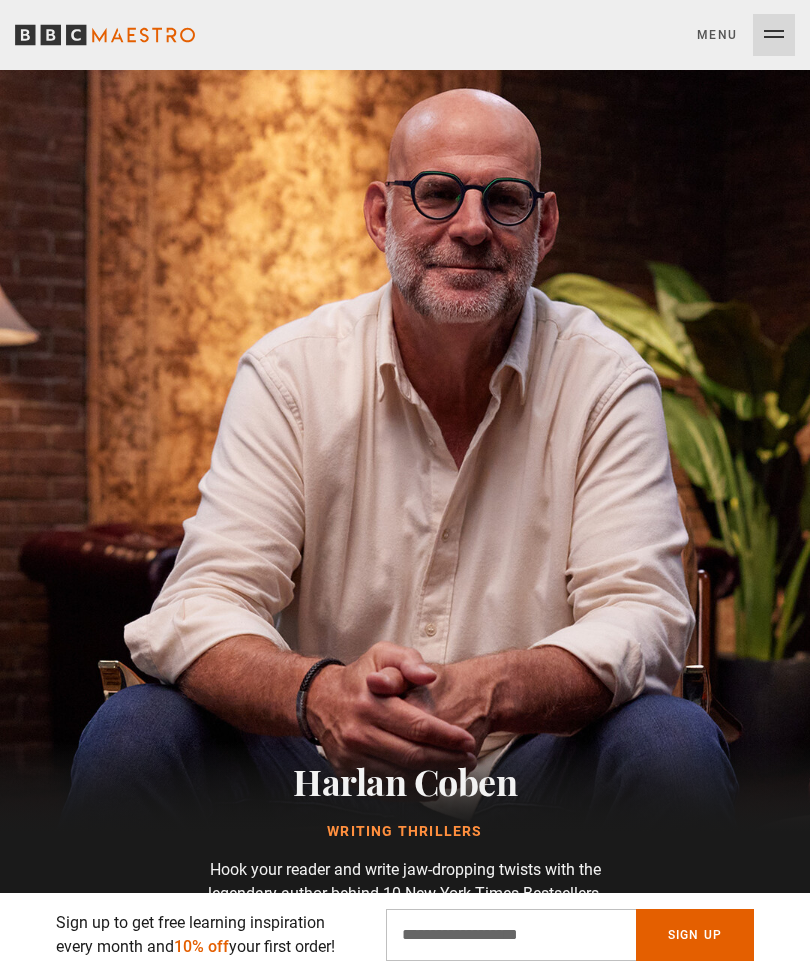 scroll, scrollTop: 2020, scrollLeft: 0, axis: vertical 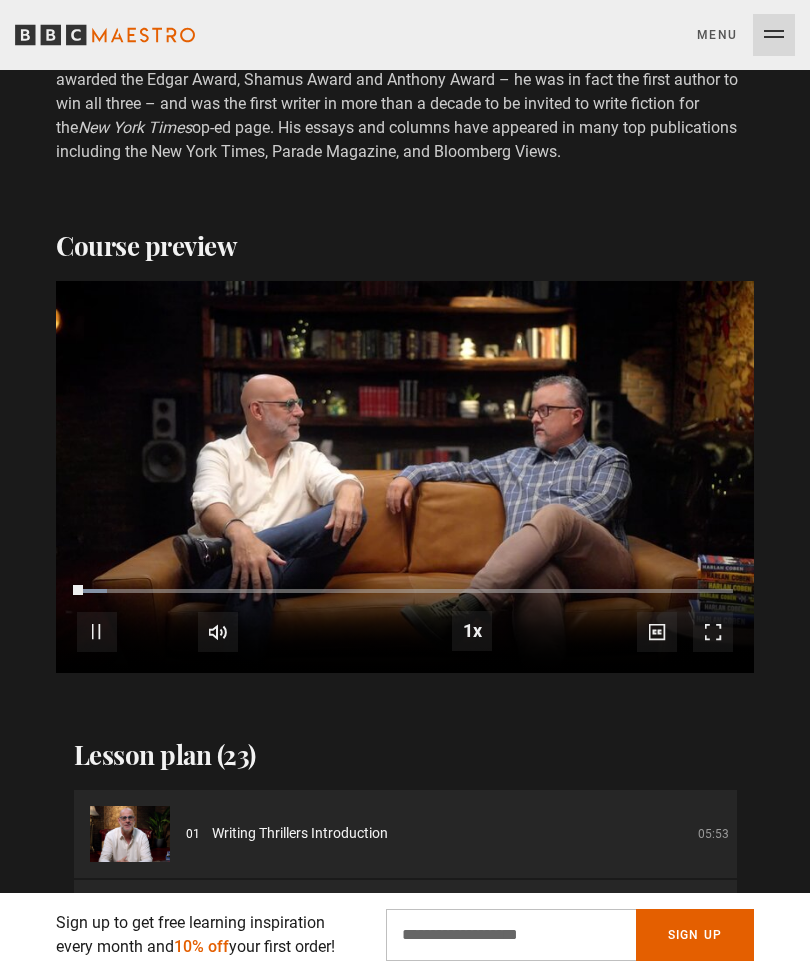 click on "Menu
Close" at bounding box center (746, 35) 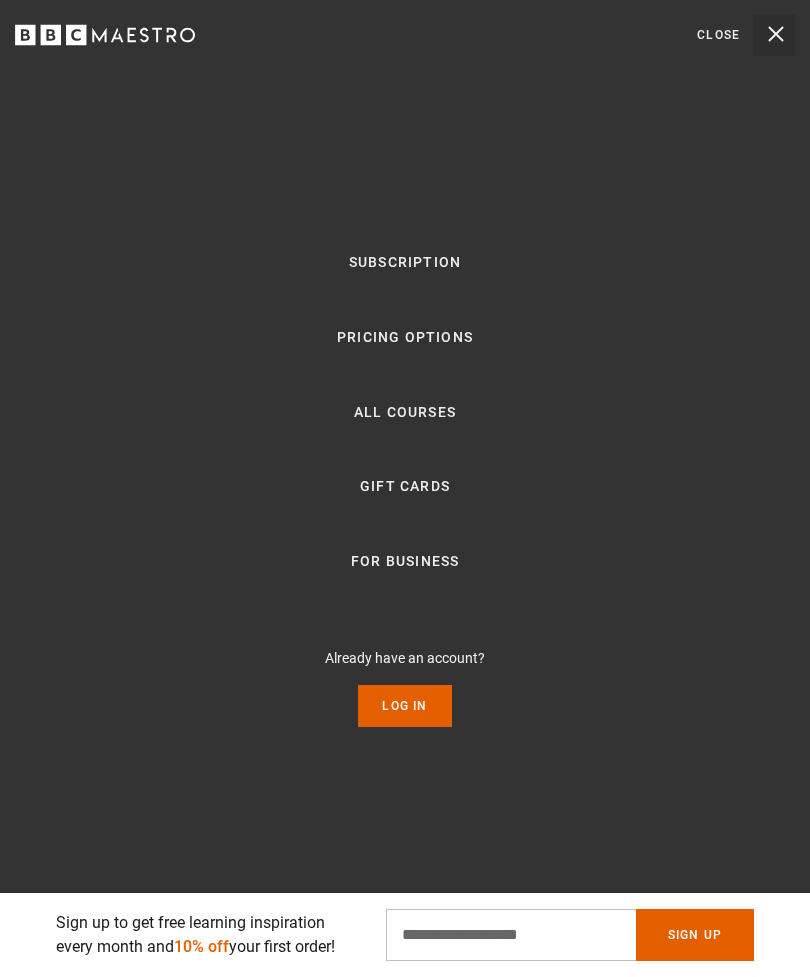 click on "Log In" at bounding box center [404, 706] 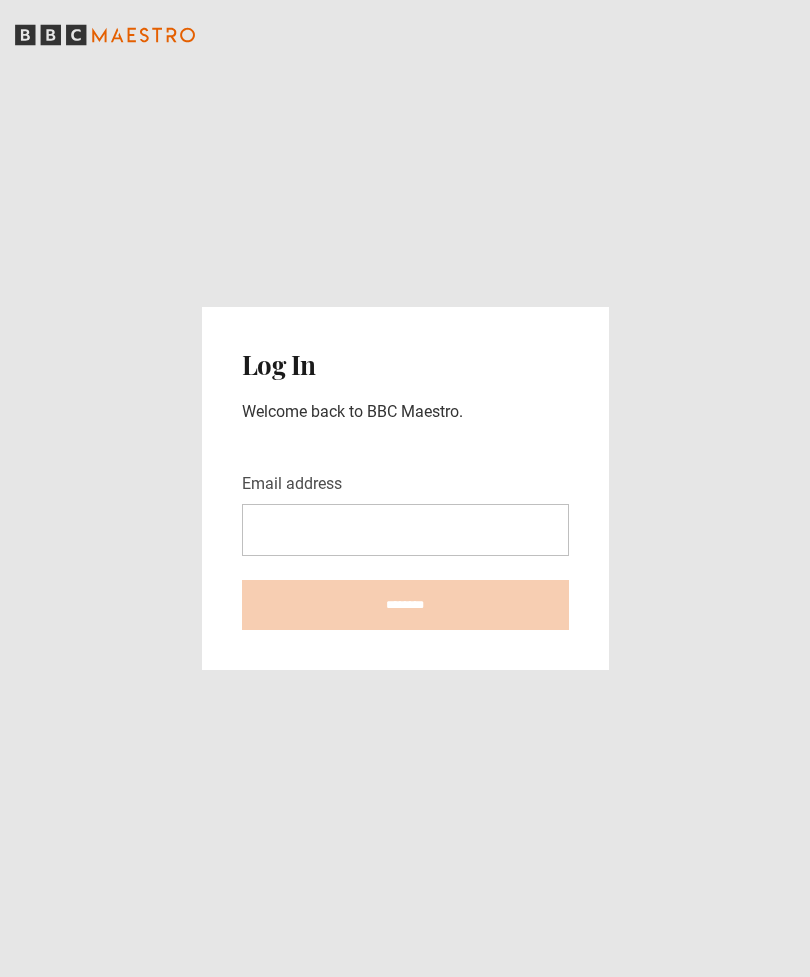 scroll, scrollTop: 0, scrollLeft: 0, axis: both 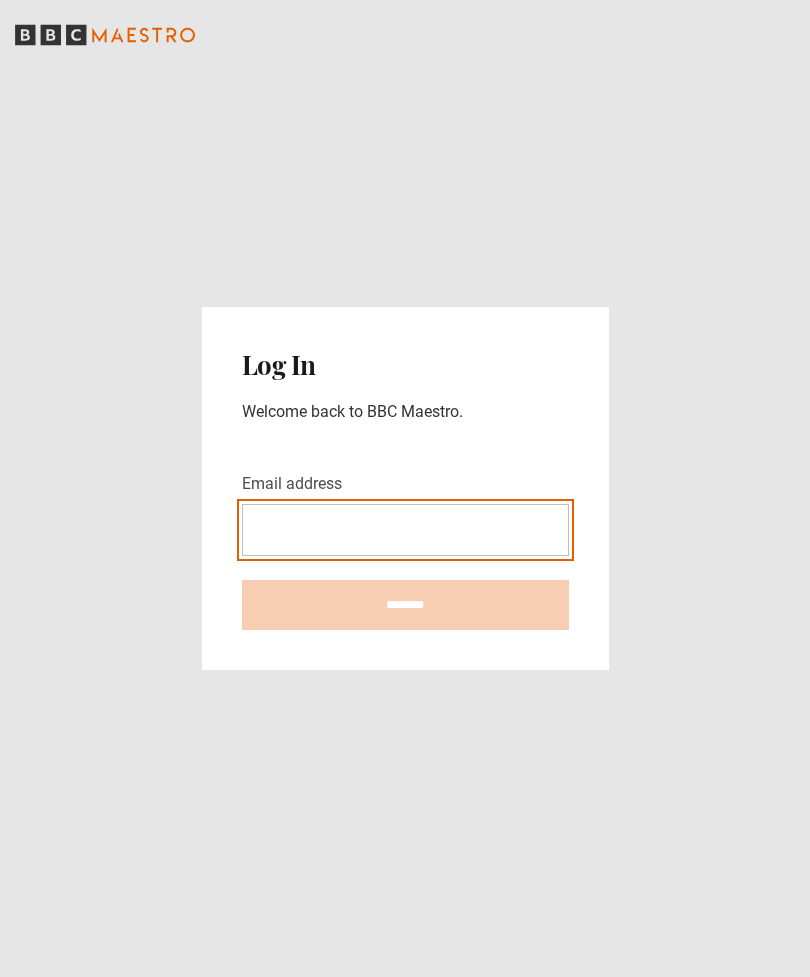type on "**********" 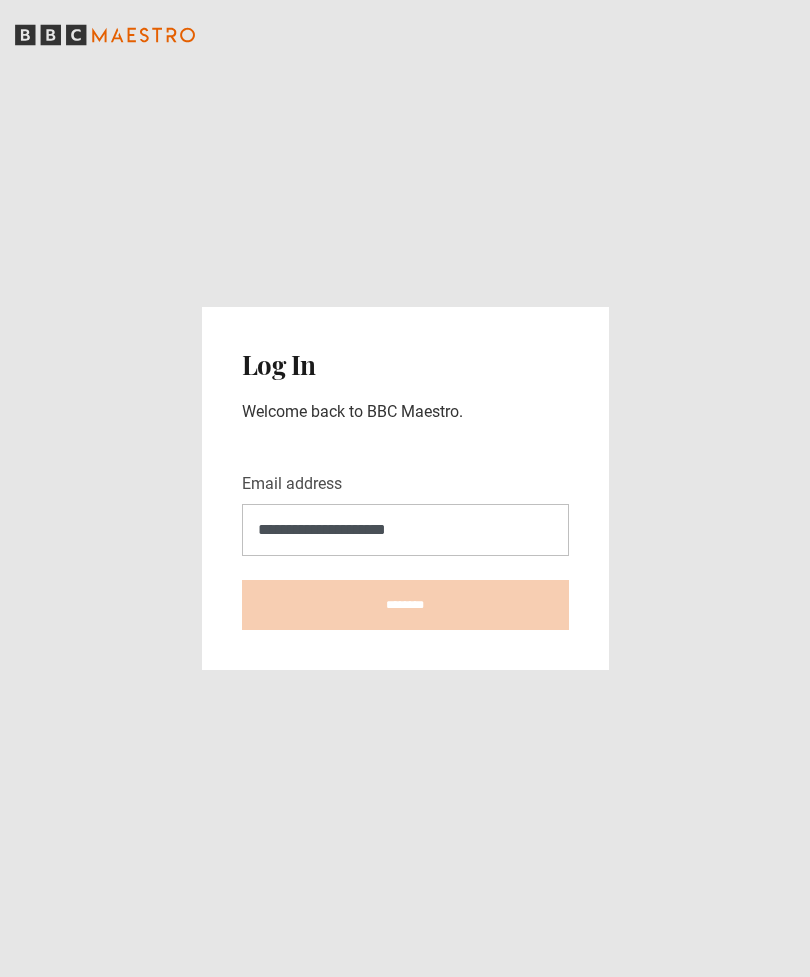 click on "********" at bounding box center (405, 605) 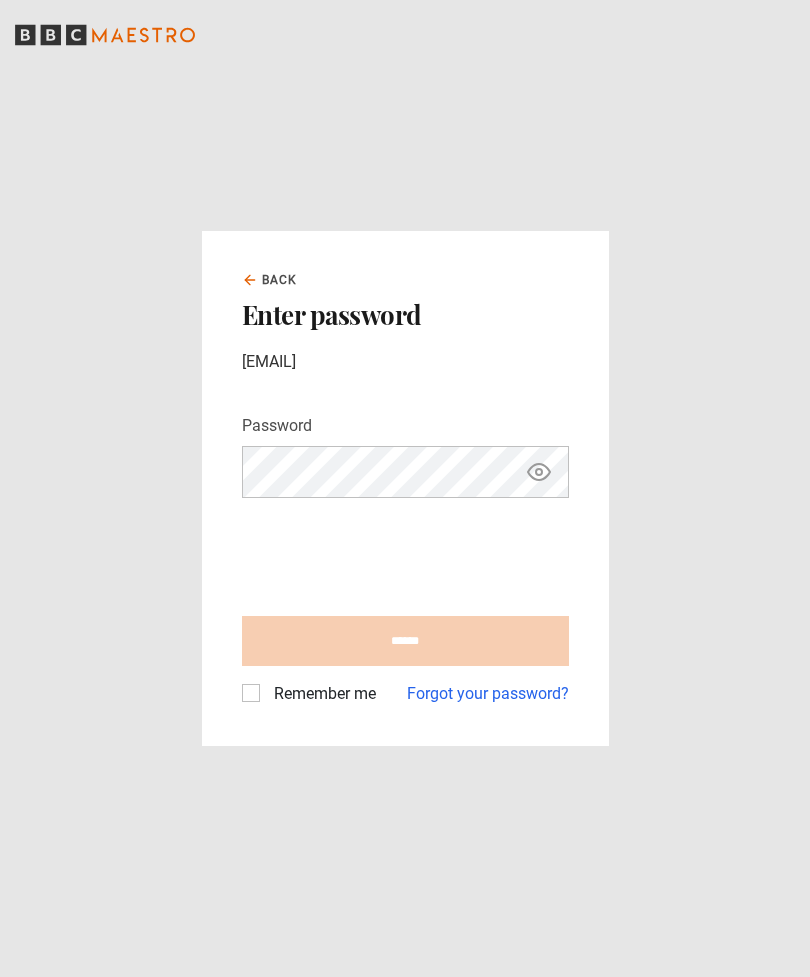 scroll, scrollTop: 0, scrollLeft: 0, axis: both 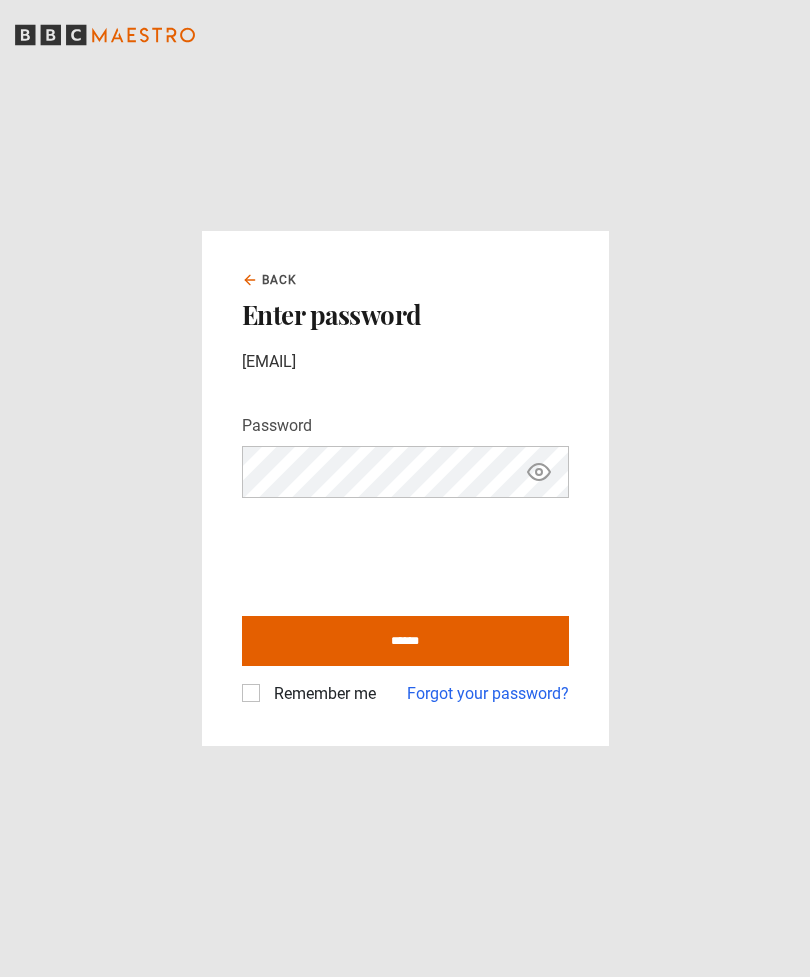 click on "******" at bounding box center (405, 641) 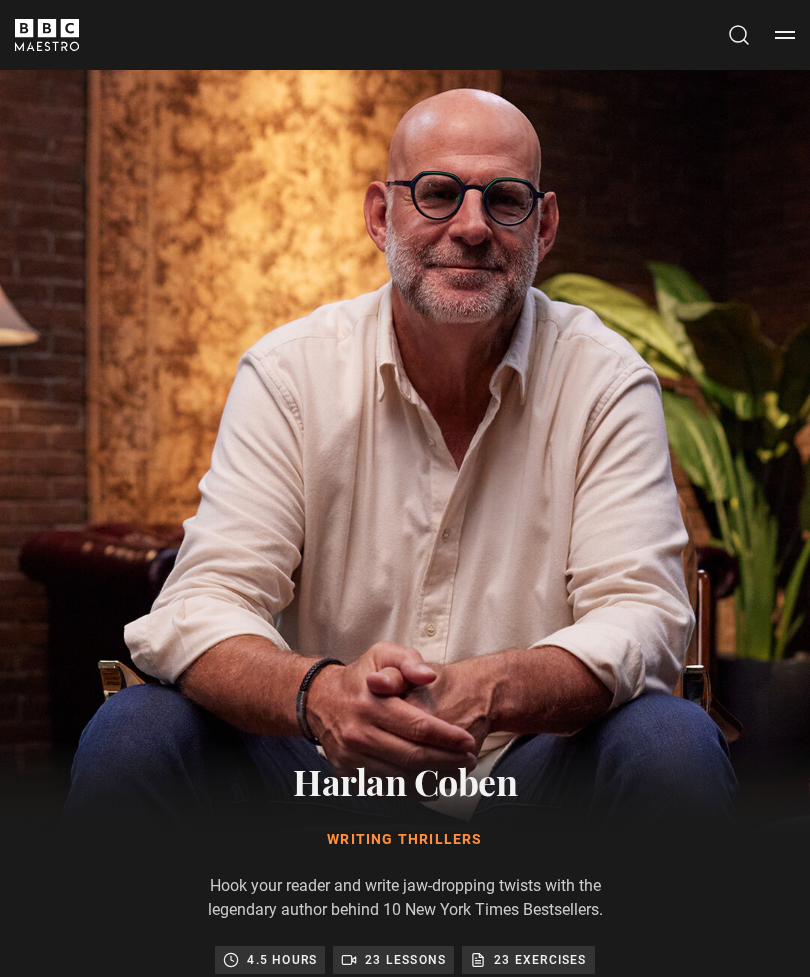 scroll, scrollTop: 1187, scrollLeft: 0, axis: vertical 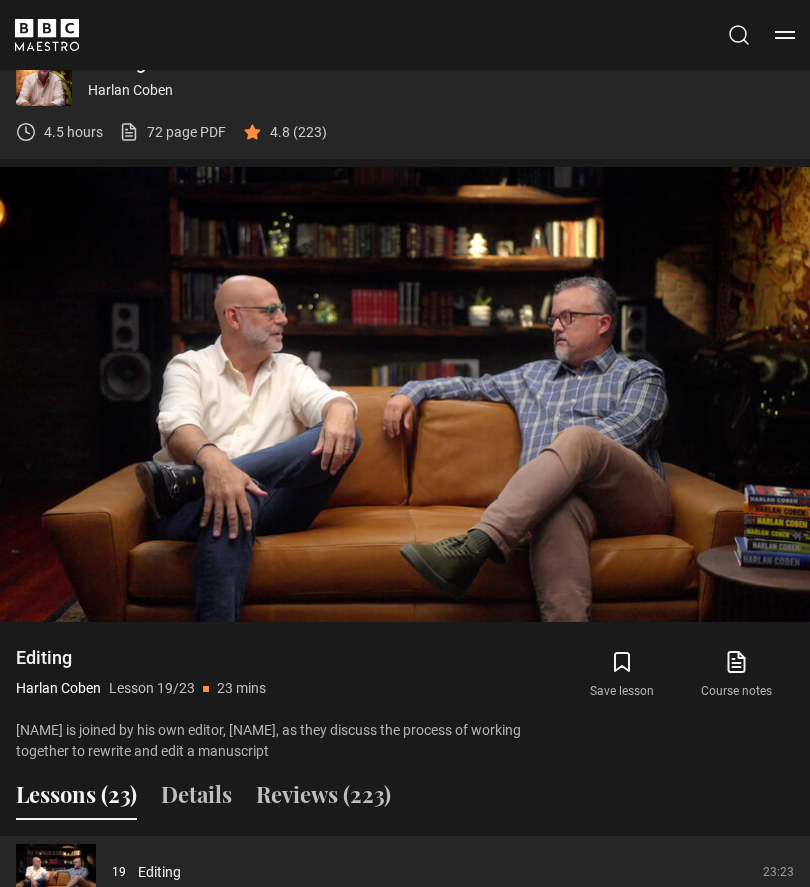 click 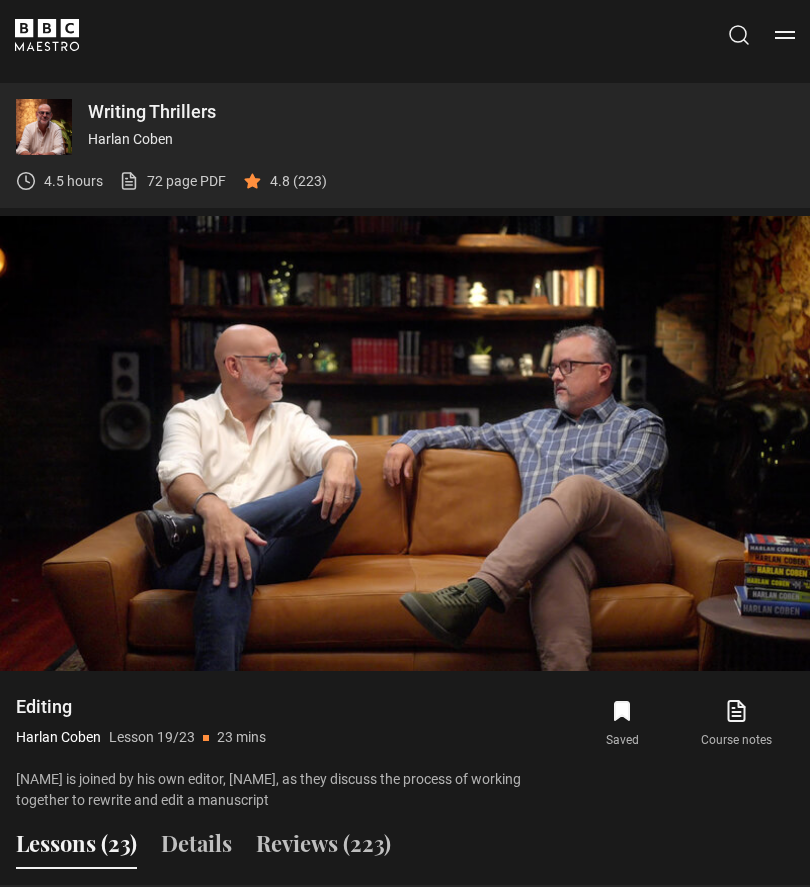 scroll, scrollTop: 1125, scrollLeft: 0, axis: vertical 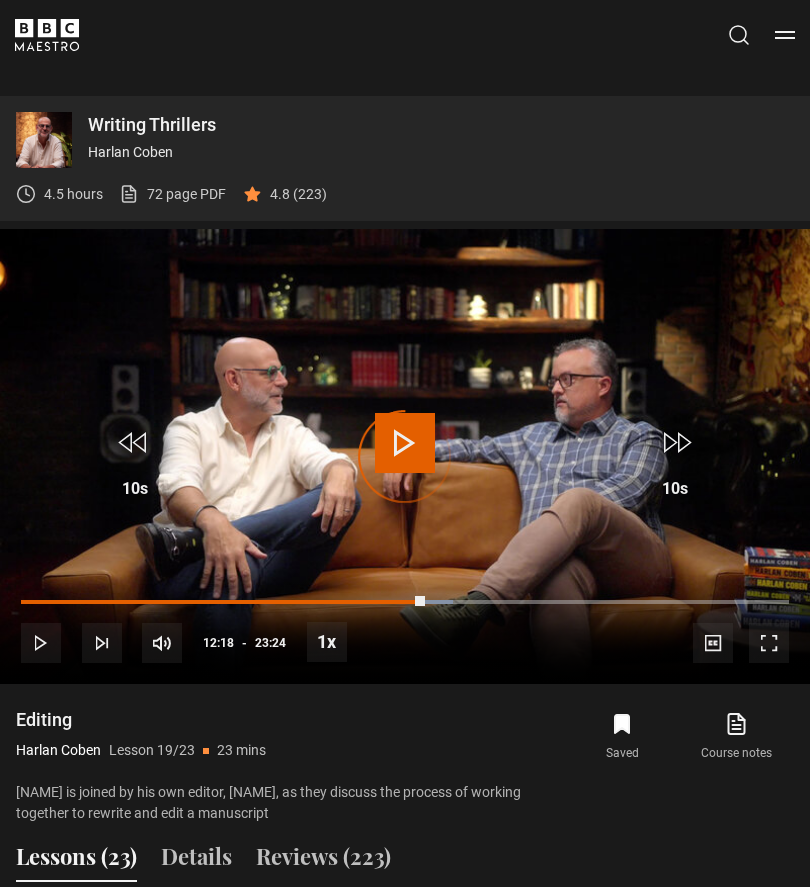 click at bounding box center (223, 602) 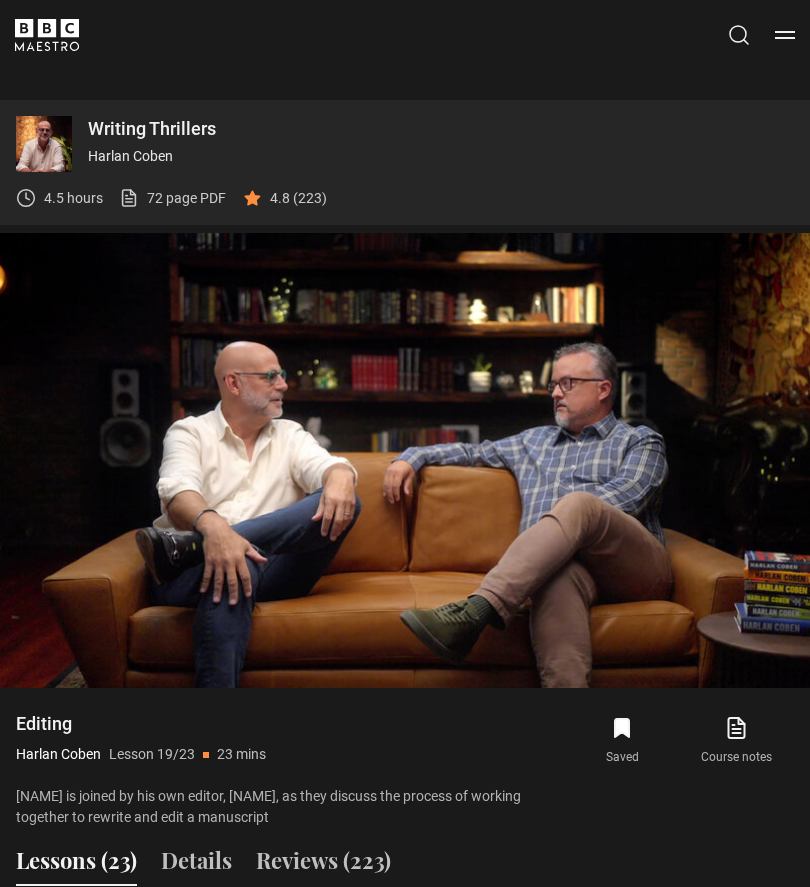 scroll, scrollTop: 1121, scrollLeft: 0, axis: vertical 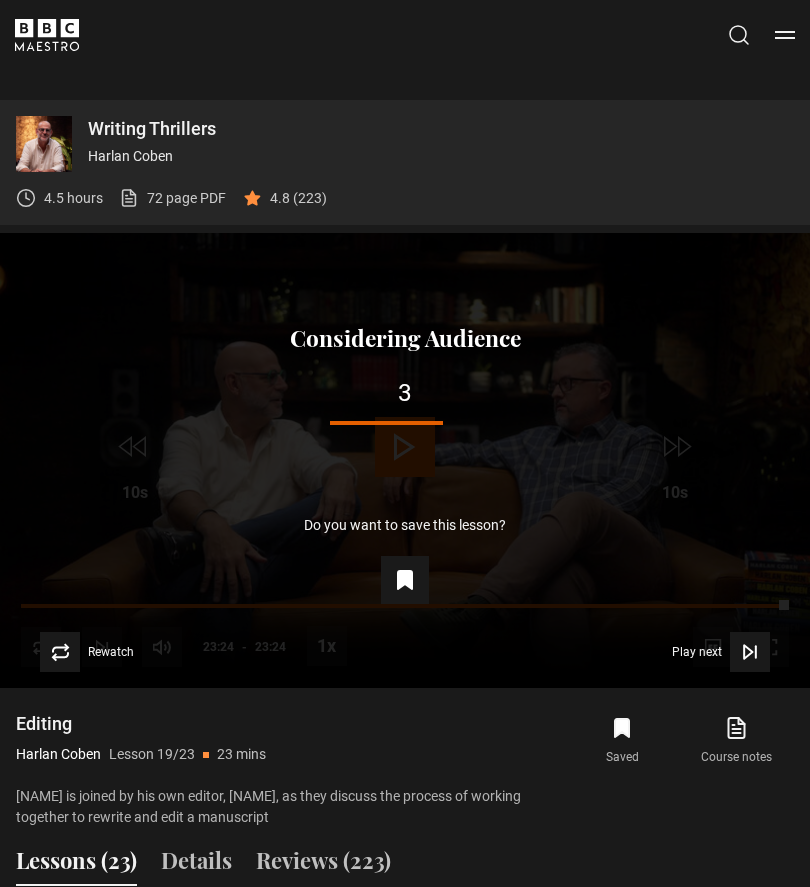 click 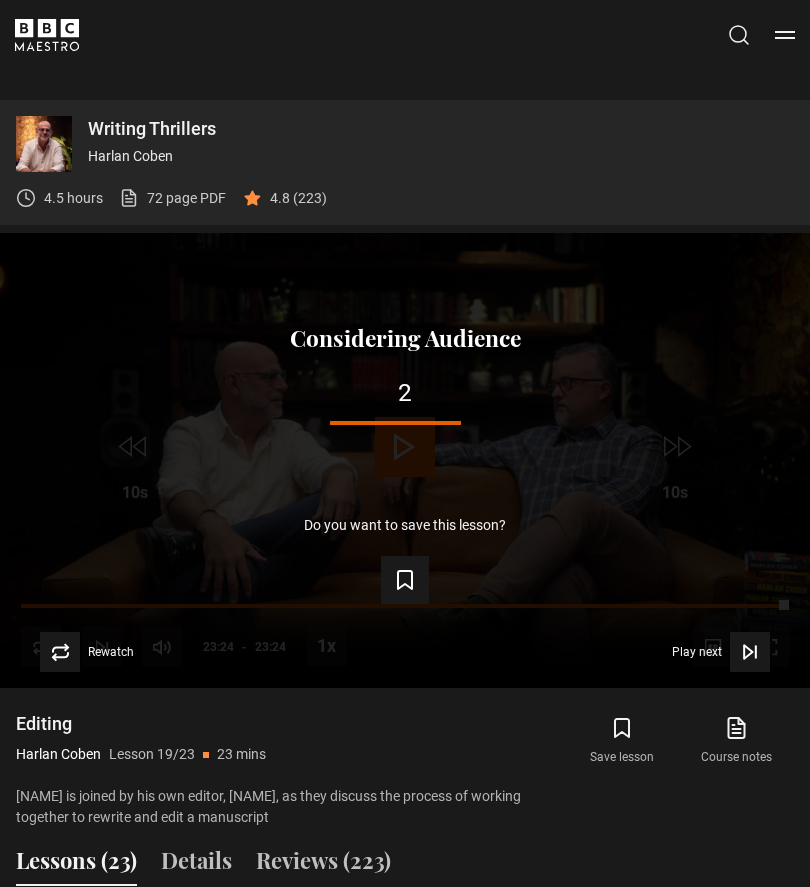click 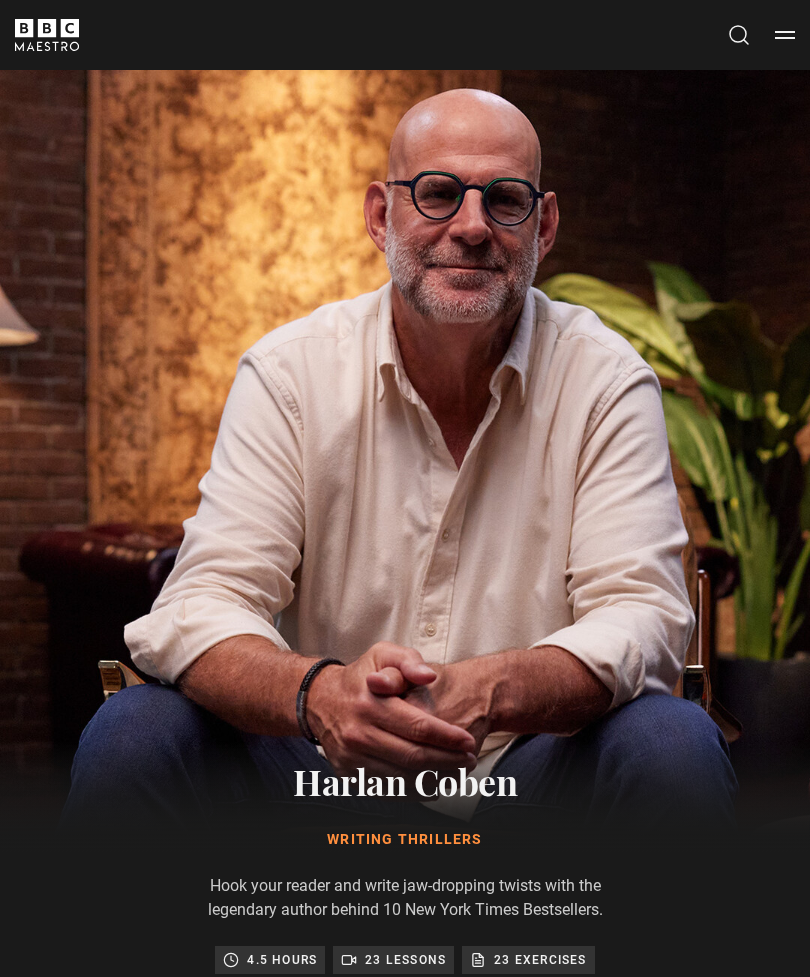 scroll, scrollTop: 1187, scrollLeft: 0, axis: vertical 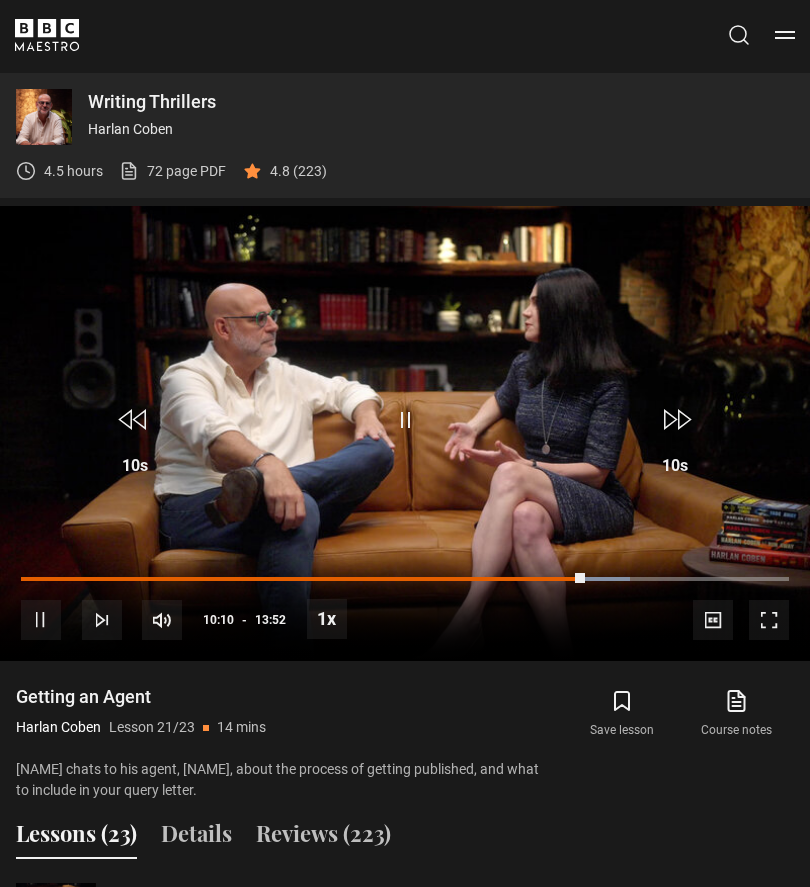 click on "10s Skip Back 10 seconds Pause 10s Skip Forward 10 seconds Loaded :  79.32% Pause Mute Current Time  10:10 - Duration  13:52
Harlan Coben
Lesson 21
Getting an Agent
1x Playback Rate 2x 1.5x 1x , selected 0.5x Captions captions off , selected English  Captions" at bounding box center (405, 606) 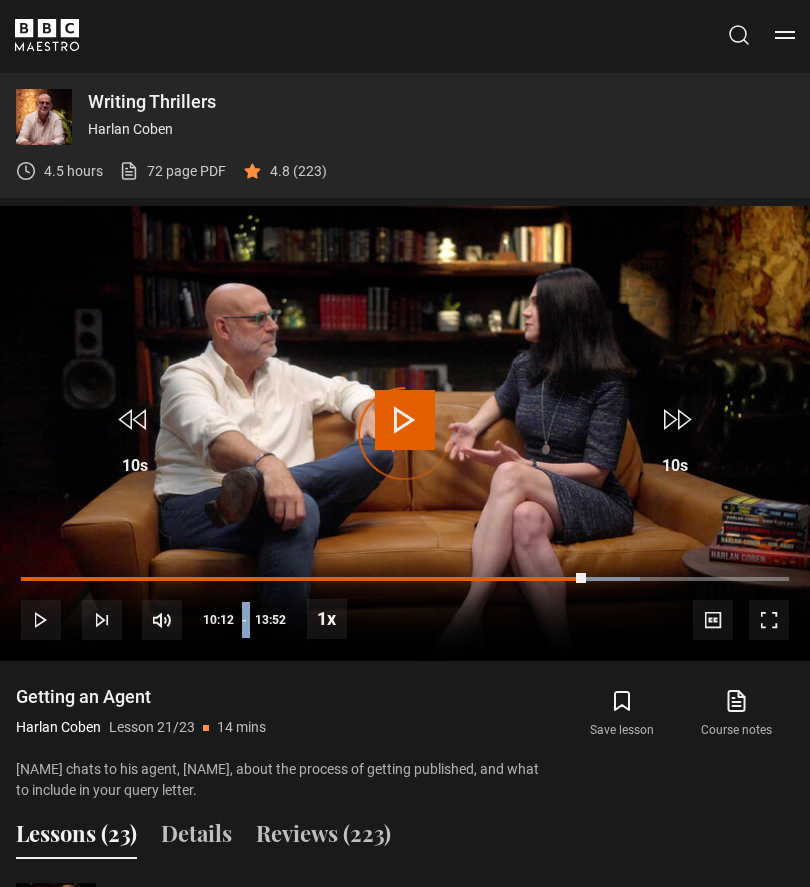 click at bounding box center [600, 579] 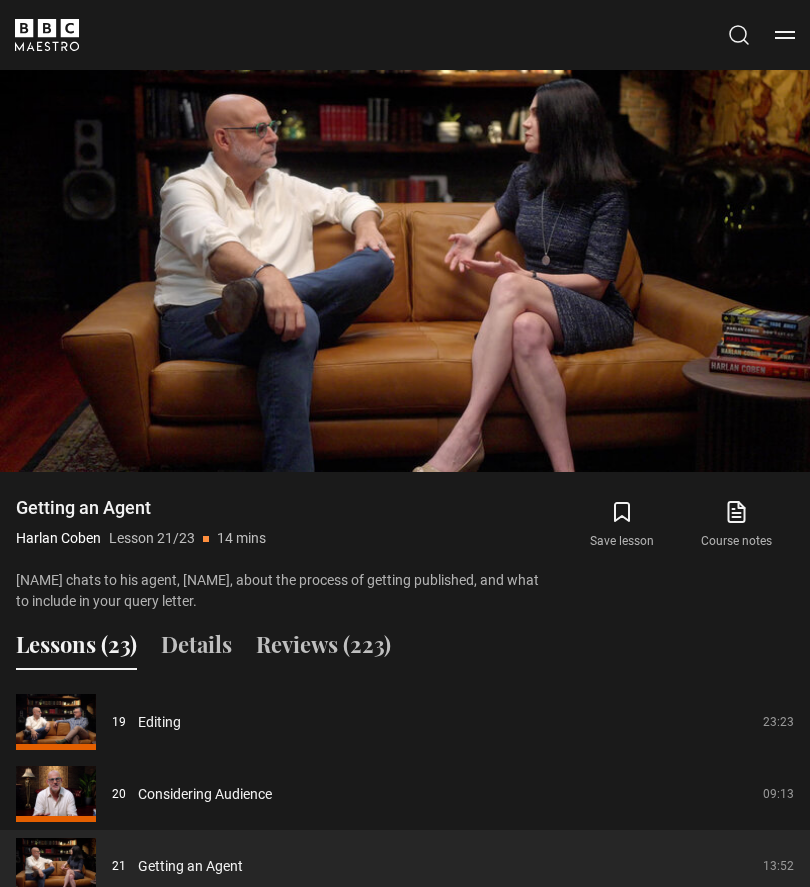 scroll, scrollTop: 1337, scrollLeft: 0, axis: vertical 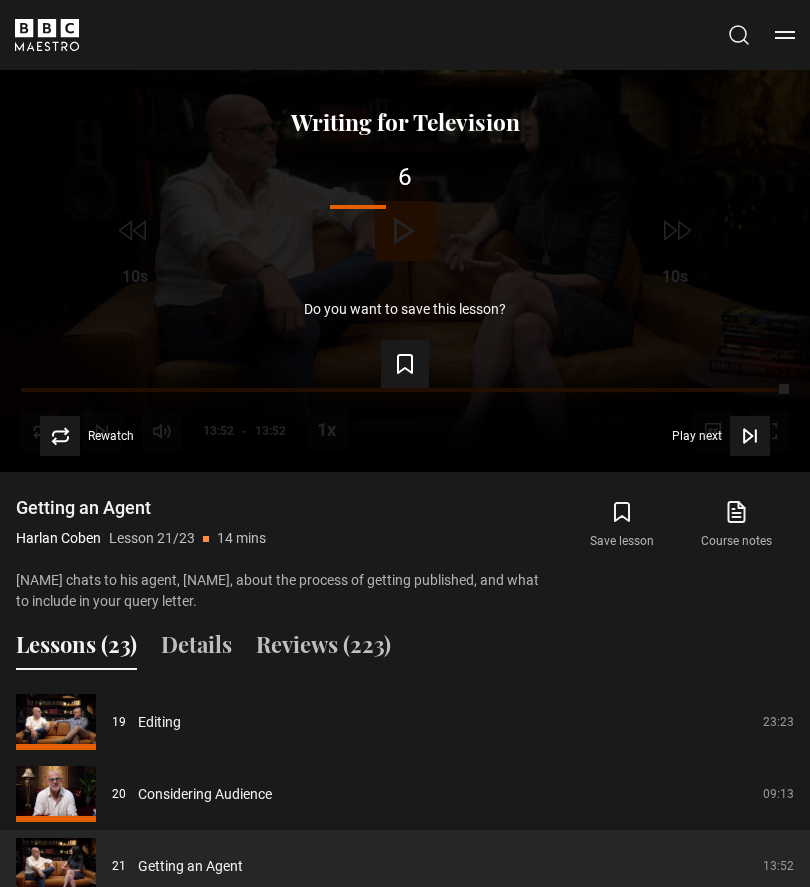 click 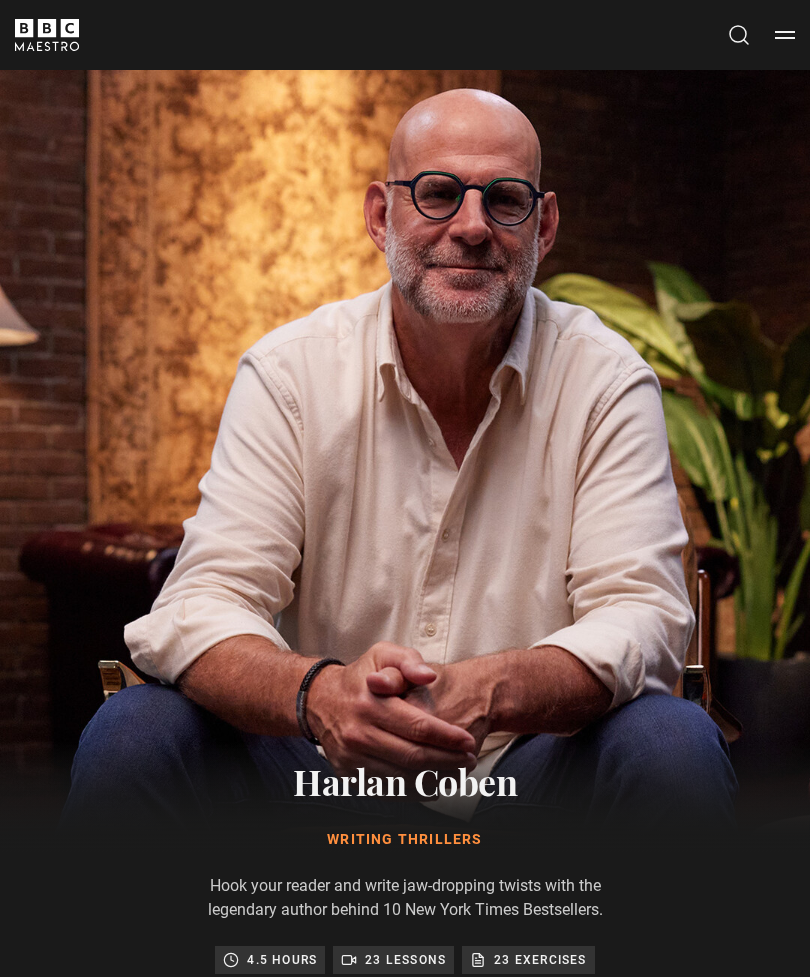 scroll, scrollTop: 1187, scrollLeft: 0, axis: vertical 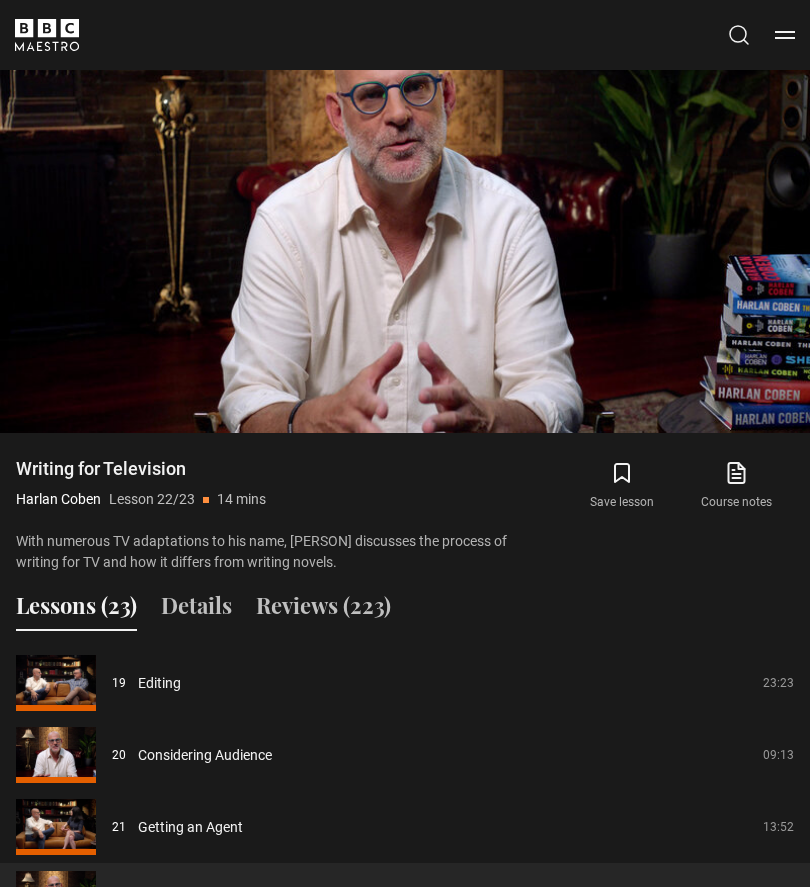 click 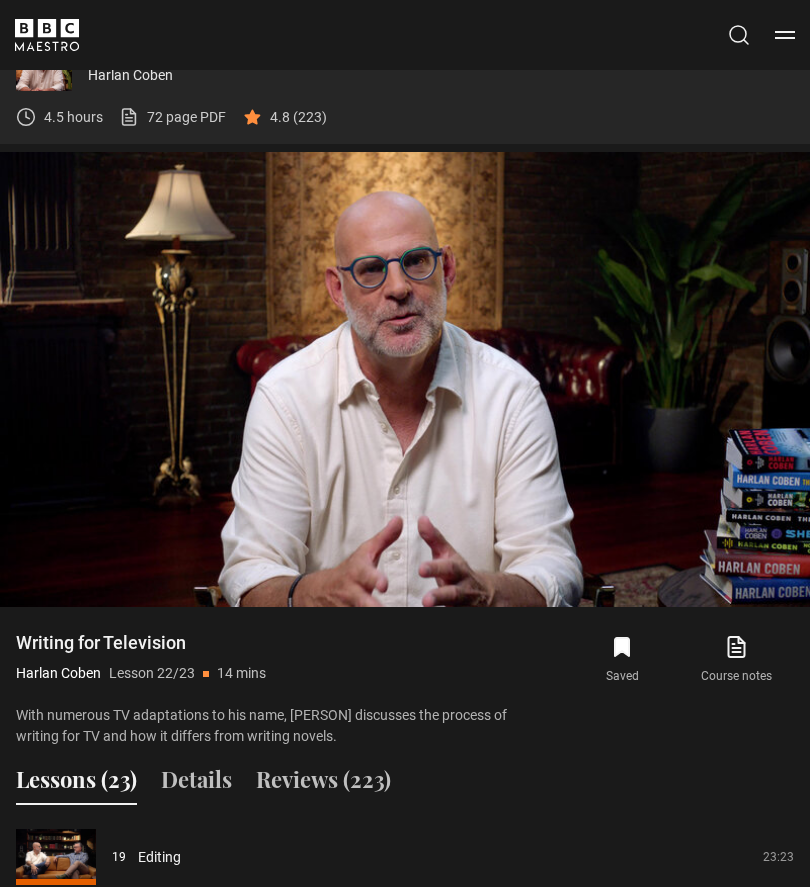 scroll, scrollTop: 1198, scrollLeft: 0, axis: vertical 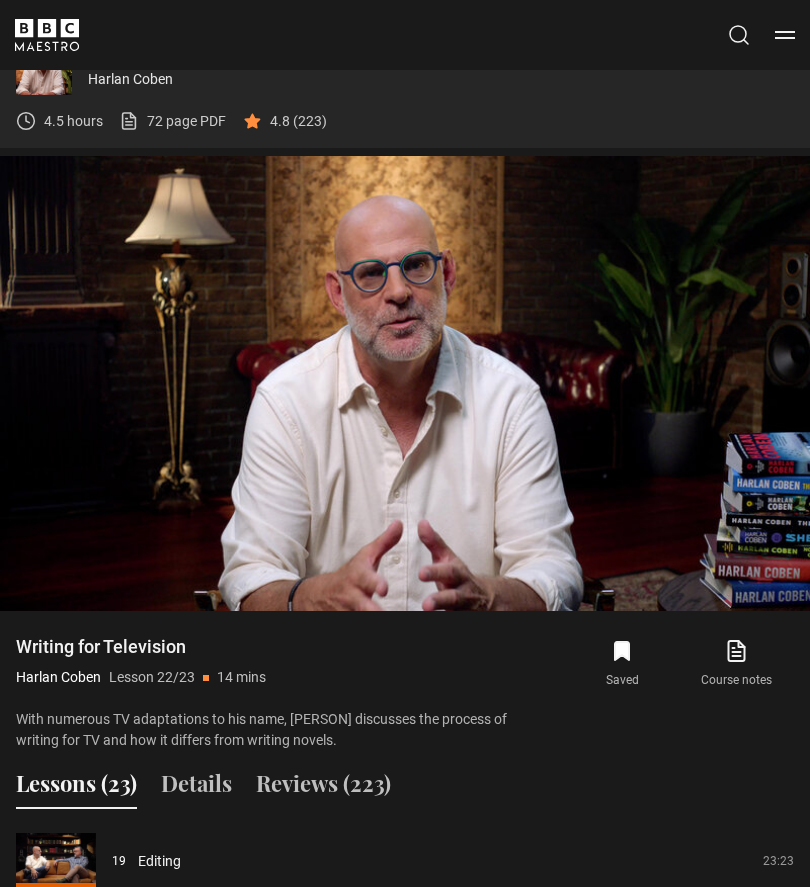 click on "Video Player is loading. Play Lesson Writing for Television  10s Skip Back 10 seconds Pause 10s Skip Forward 10 seconds Loaded :  74.36% Pause Mute Current Time  9:38 - Duration  14:00
Harlan Coben
Lesson 22
Writing for Television
1x Playback Rate 2x 1.5x 1x , selected 0.5x Captions captions off , selected English  Captions This is a modal window.
Lesson Completed
Up next
Conclusion
Cancel
Do you want to save this lesson?
You saved this lesson
Rewatch" at bounding box center [405, 384] 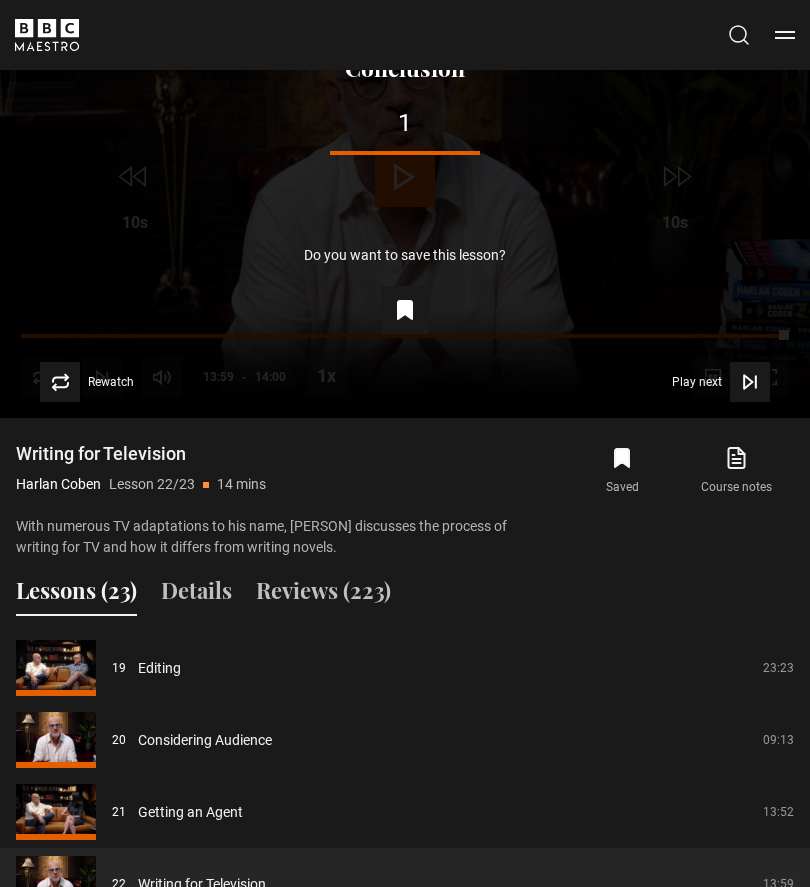 scroll, scrollTop: 1395, scrollLeft: 0, axis: vertical 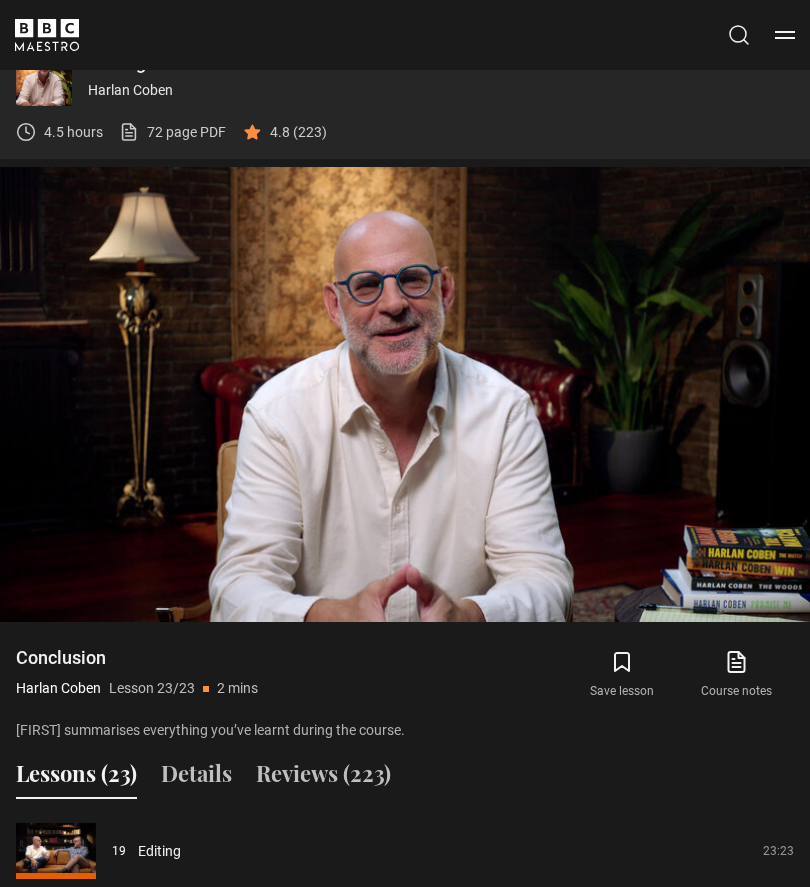 click on "Video Player is loading. Play Lesson Conclusion 10s Skip Back 10 seconds Pause 10s Skip Forward 10 seconds Loaded :  85.10% Pause Mute Current Time  0:53 - Duration  1:57
[FIRST] [LAST]
Lesson 23
Conclusion
1x Playback Rate 2x 1.5x 1x , selected 0.5x Captions captions off , selected English  Captions This is a modal window." at bounding box center (405, 395) 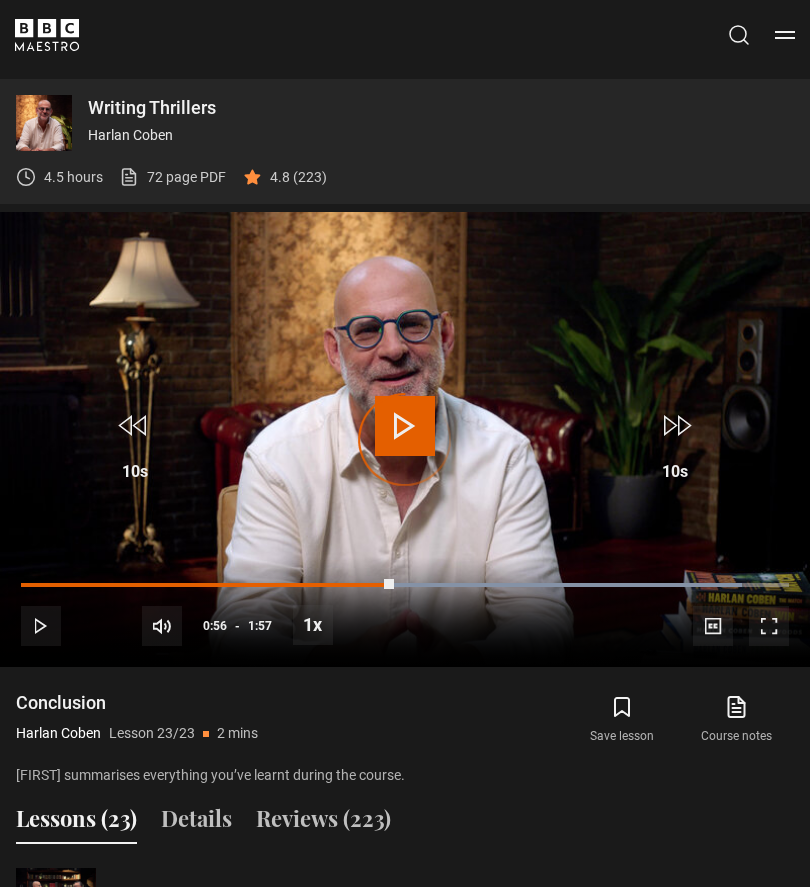 scroll, scrollTop: 1142, scrollLeft: 0, axis: vertical 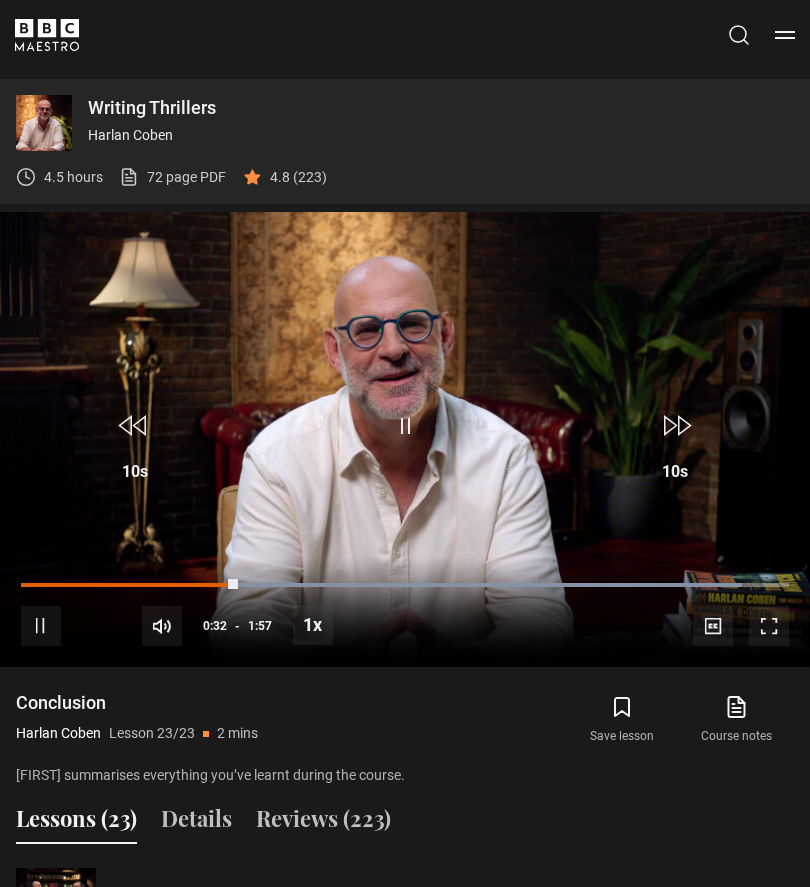 click at bounding box center (129, 585) 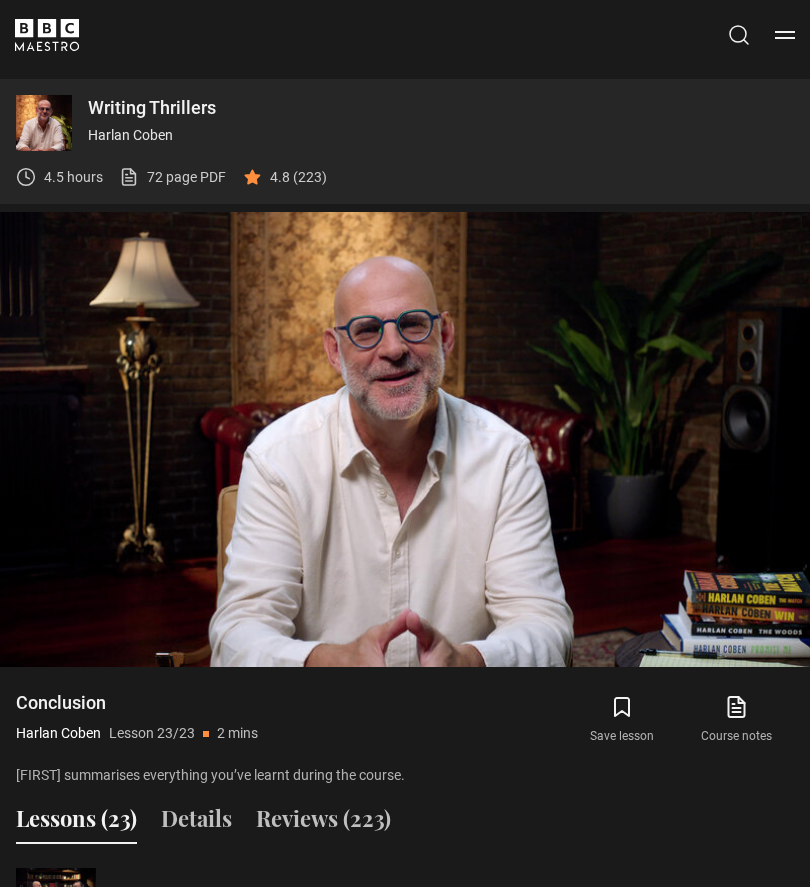 click on "Video Player is loading. Play Lesson Conclusion 10s Skip Back 10 seconds Pause 10s Skip Forward 10 seconds Loaded :  98.10% Pause Mute Current Time  1:01 - Duration  1:57
[FIRST] [LAST]
Lesson 23
Conclusion
1x Playback Rate 2x 1.5x 1x , selected 0.5x Captions captions off , selected English  Captions This is a modal window." at bounding box center (405, 440) 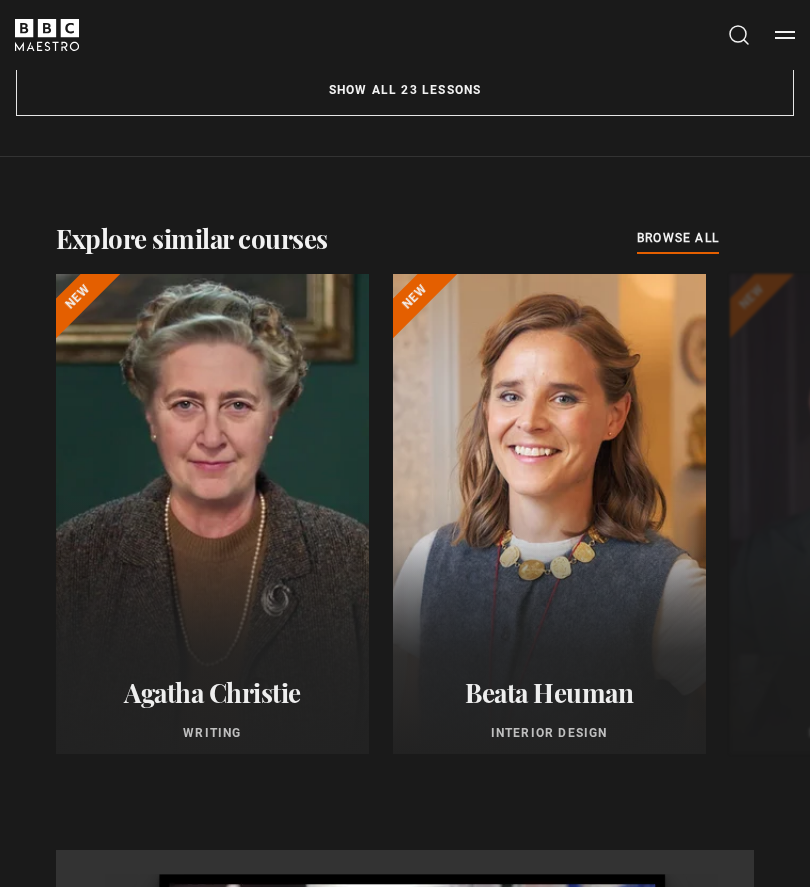 scroll, scrollTop: 2307, scrollLeft: 0, axis: vertical 